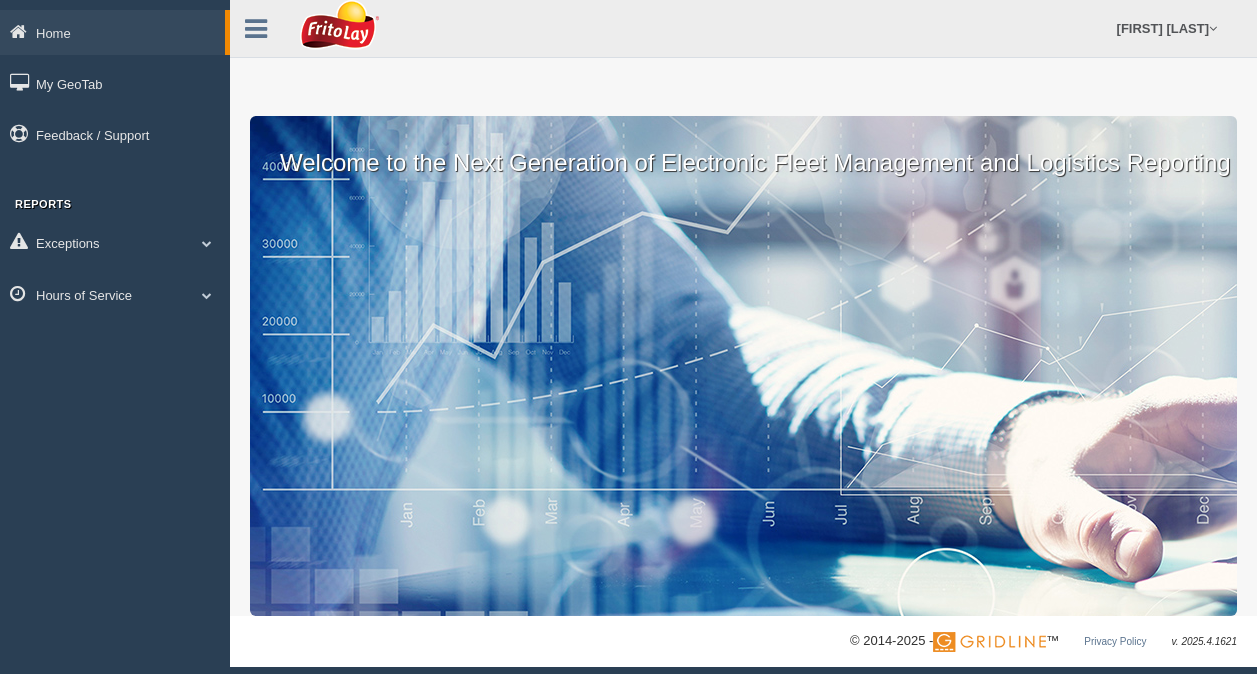 scroll, scrollTop: 0, scrollLeft: 0, axis: both 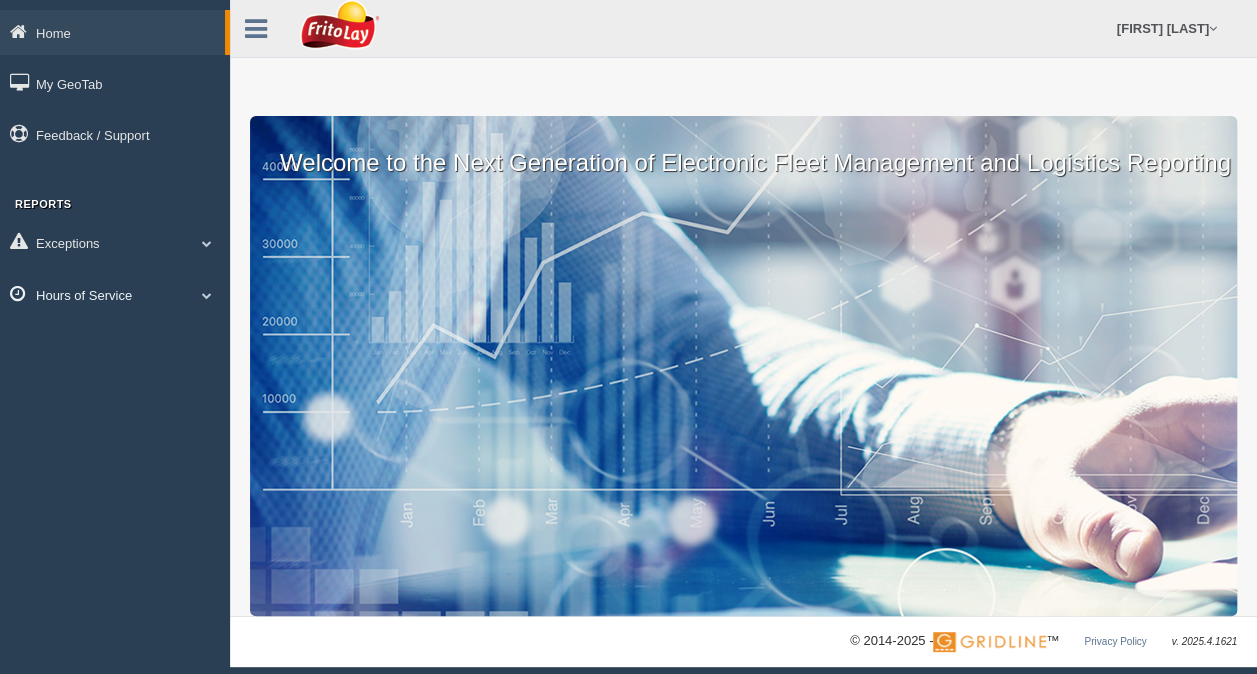 click at bounding box center (207, 243) 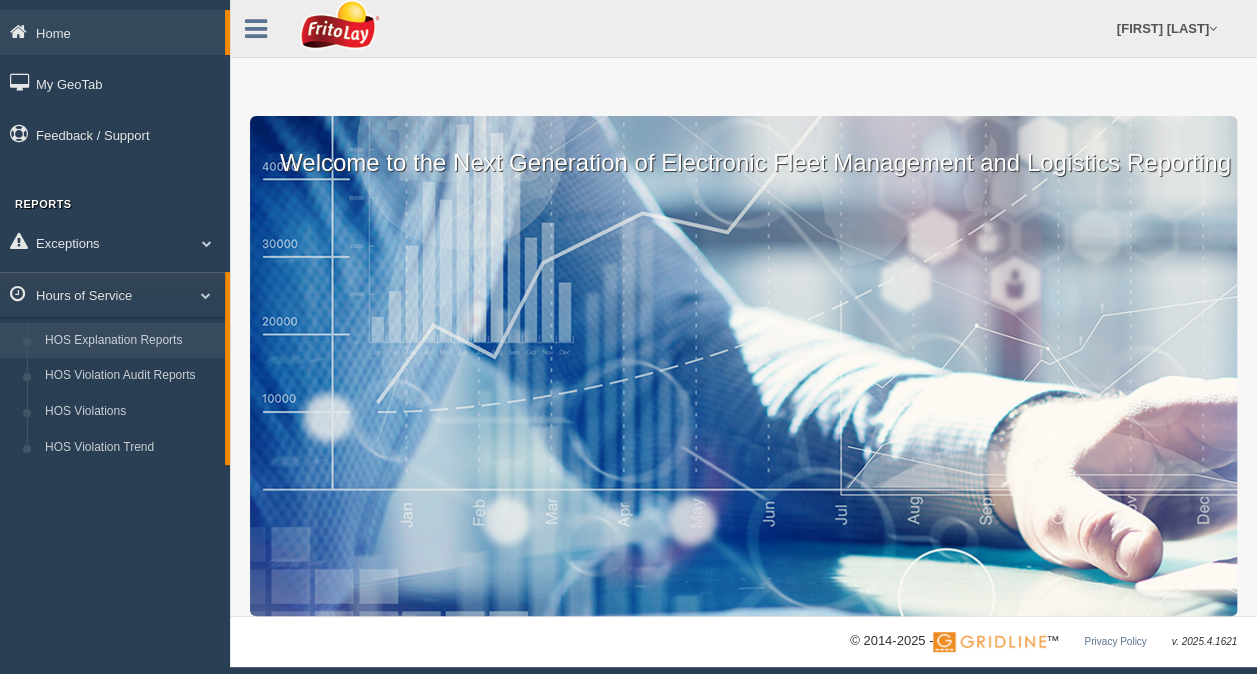 click on "HOS Explanation Reports" at bounding box center (130, 341) 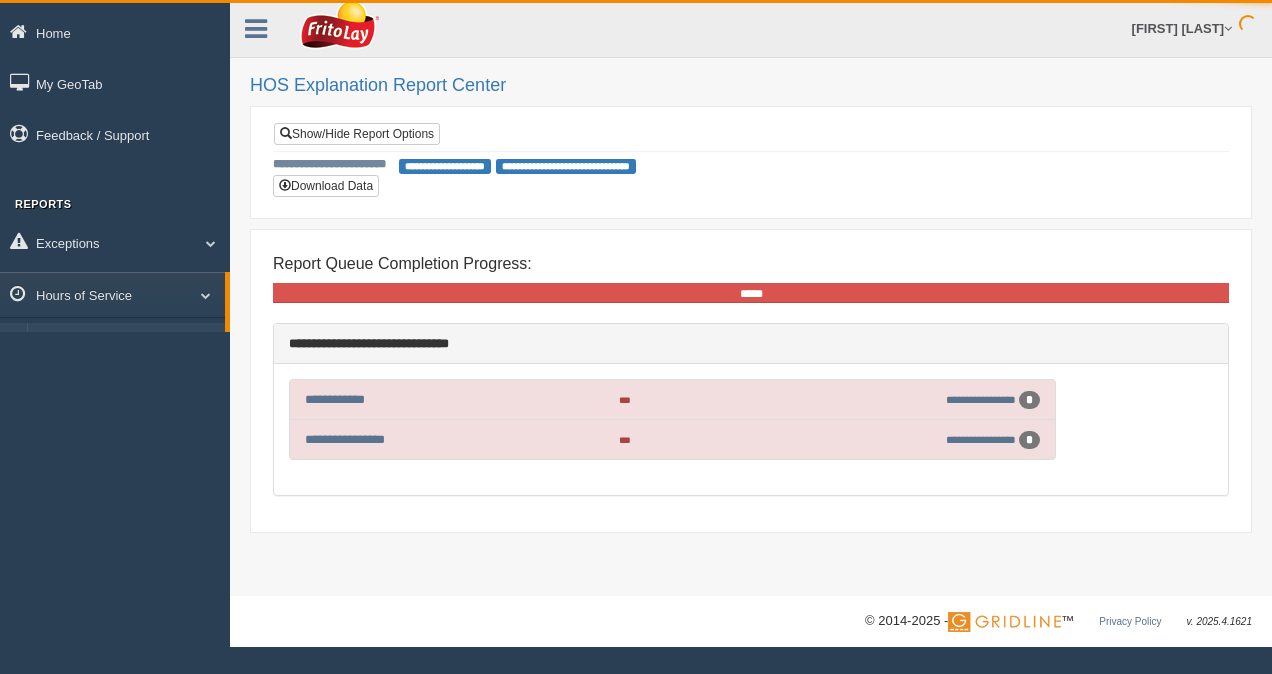 scroll, scrollTop: 0, scrollLeft: 0, axis: both 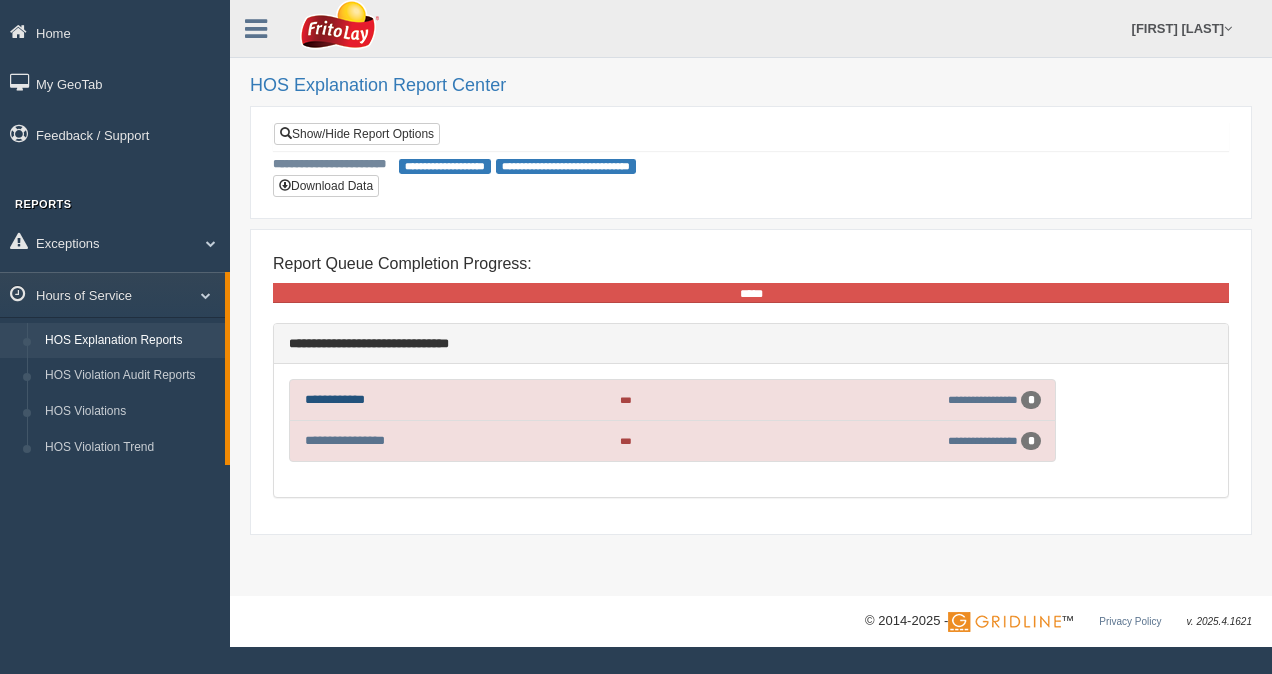click on "**********" at bounding box center [335, 399] 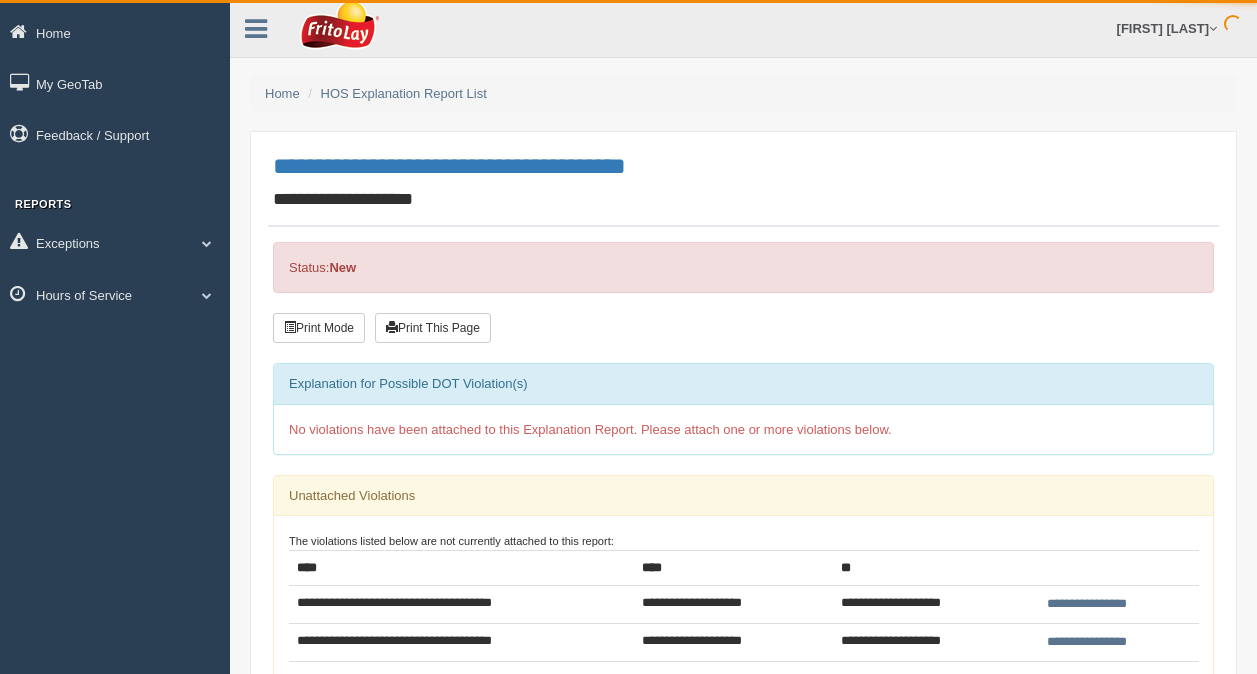 scroll, scrollTop: 0, scrollLeft: 0, axis: both 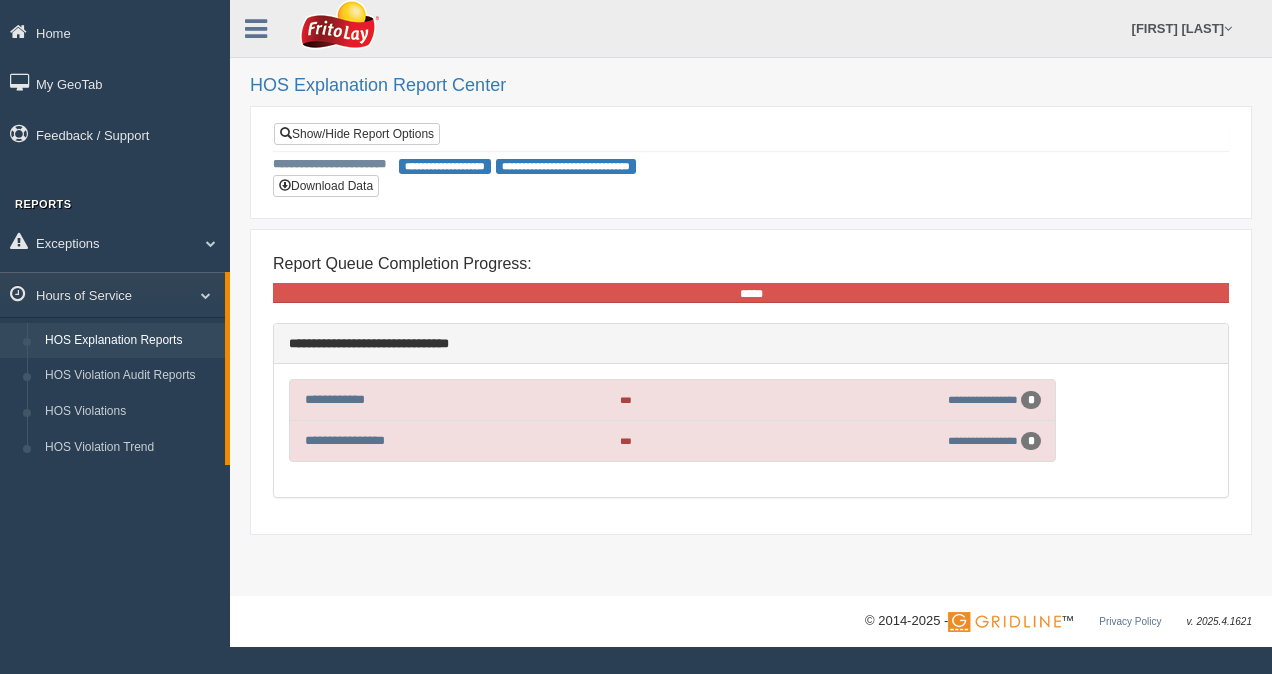 click on "*" at bounding box center [1031, 400] 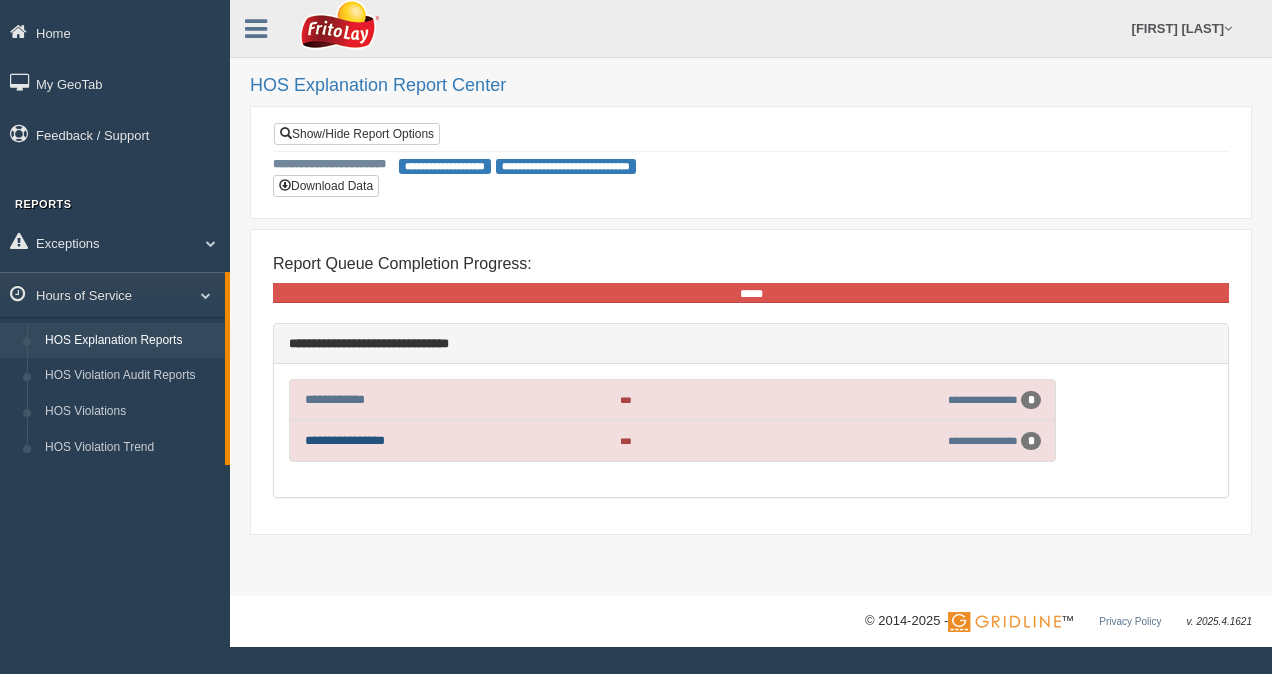 click on "**********" at bounding box center [345, 440] 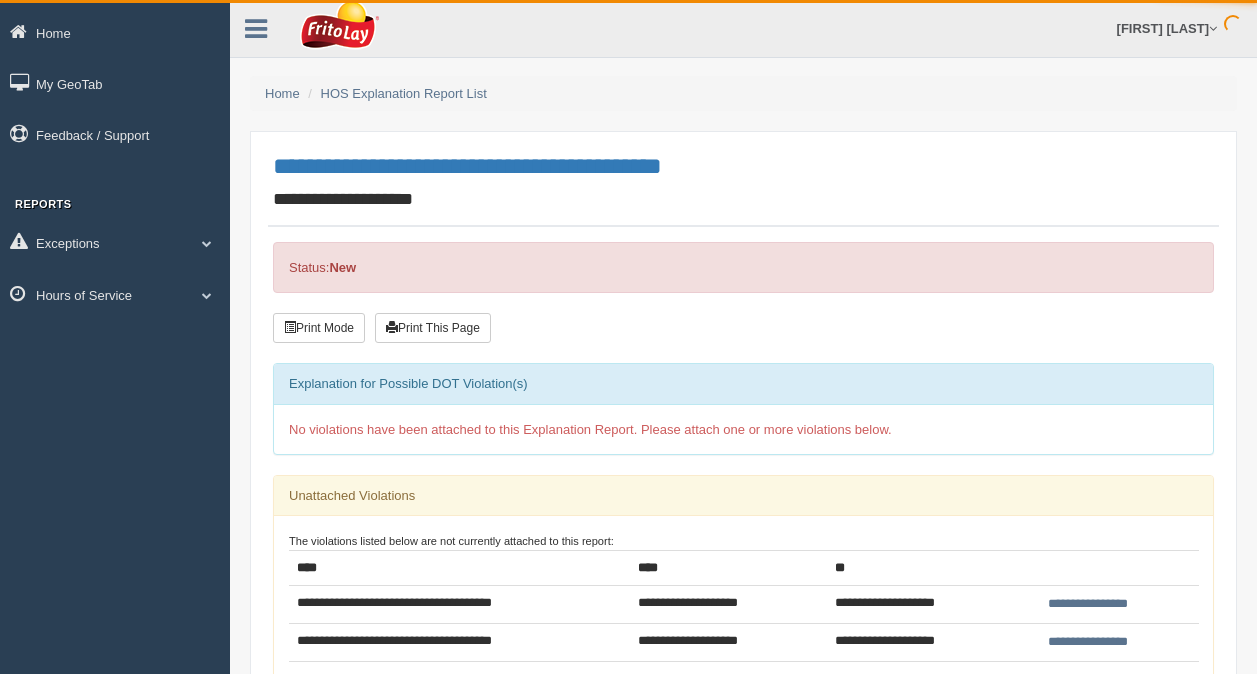 scroll, scrollTop: 0, scrollLeft: 0, axis: both 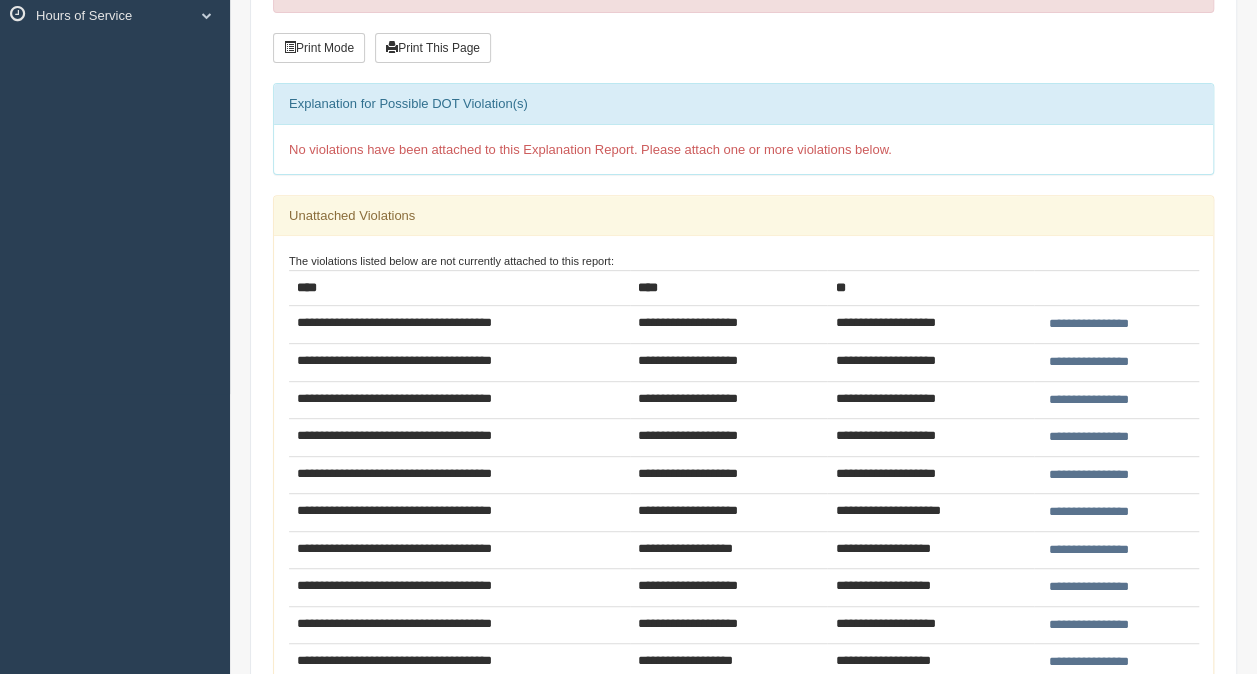 drag, startPoint x: 1258, startPoint y: 656, endPoint x: 559, endPoint y: 671, distance: 699.16095 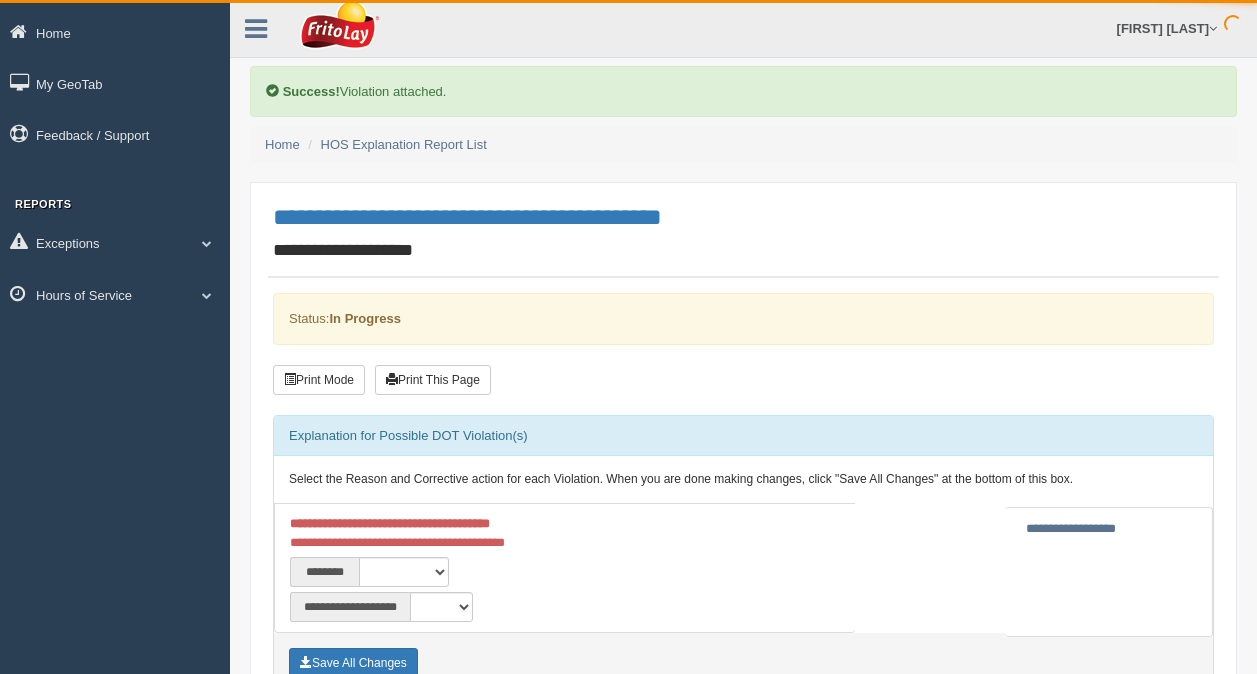 scroll, scrollTop: 0, scrollLeft: 0, axis: both 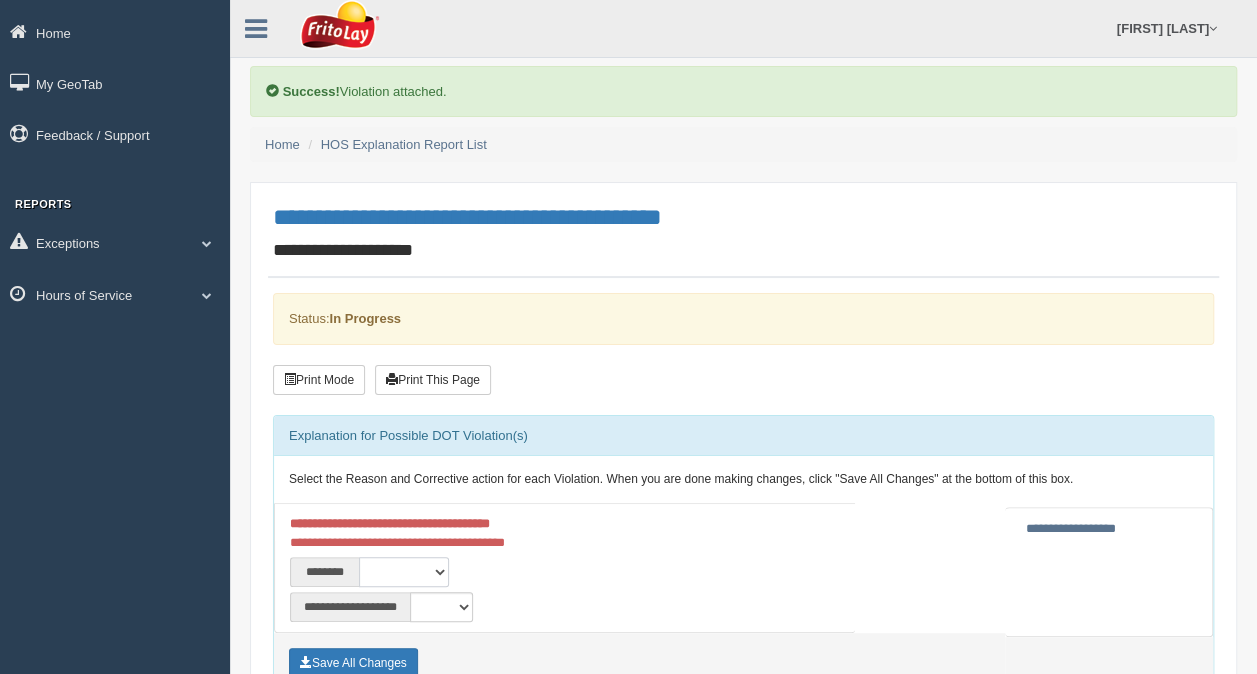 click on "**********" at bounding box center (404, 572) 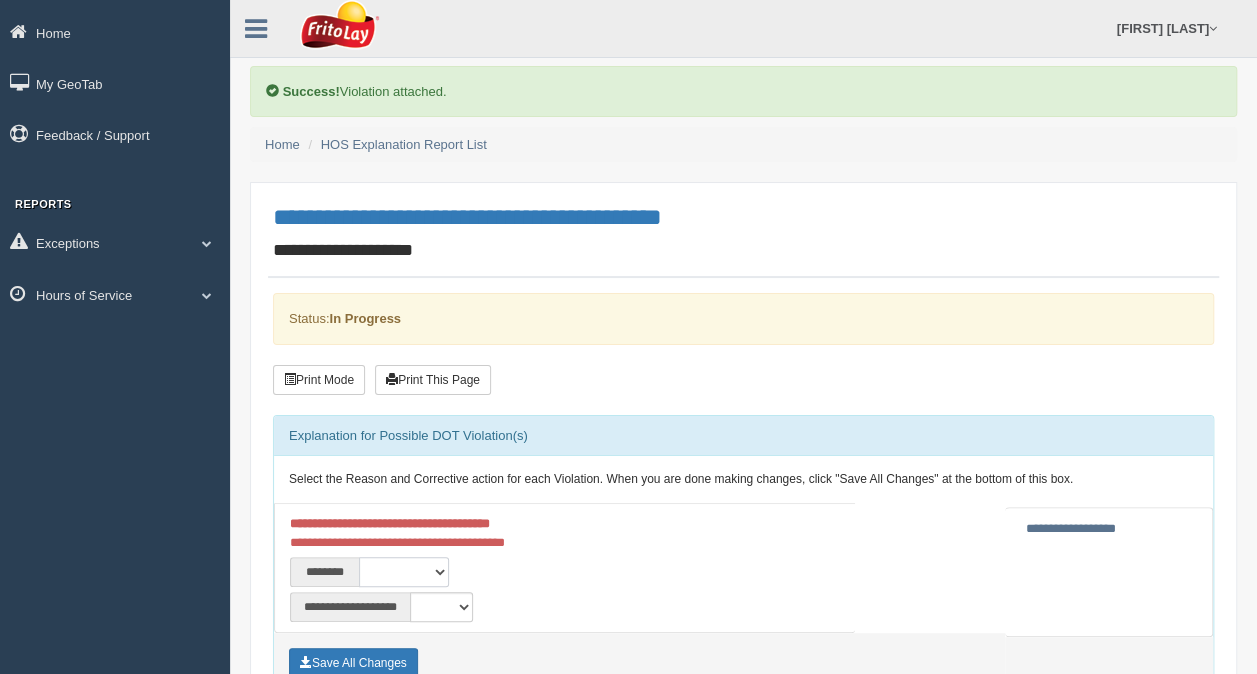 select on "****" 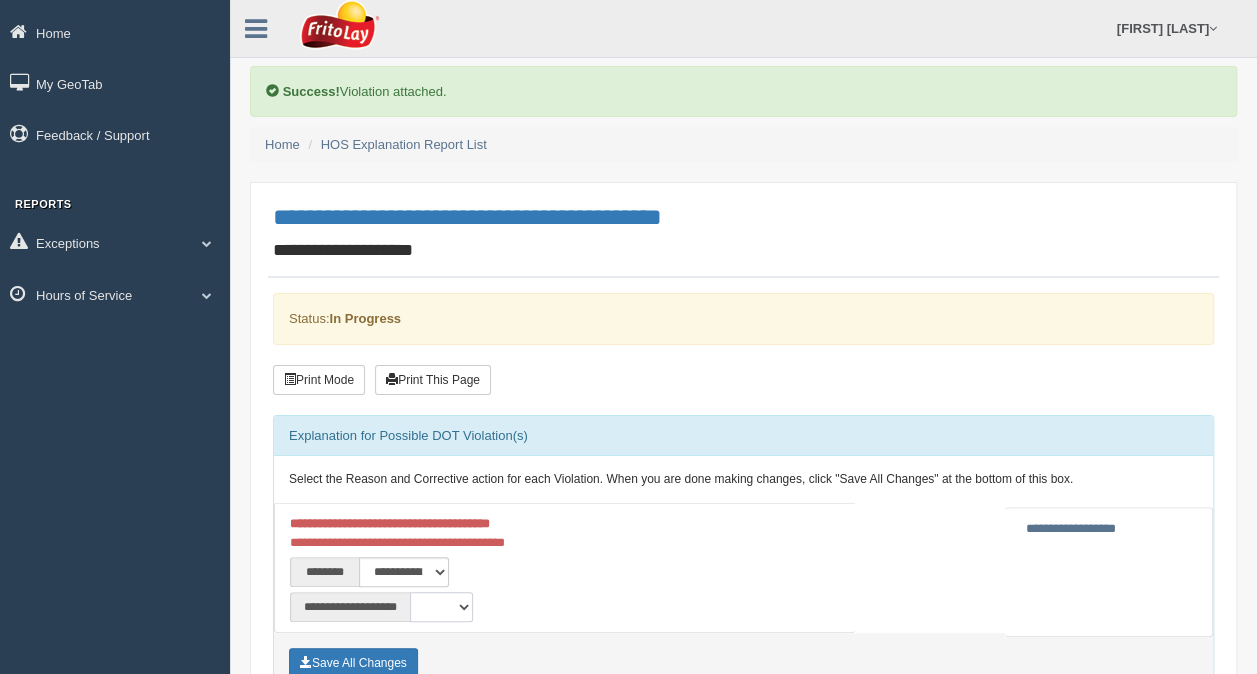click on "**********" at bounding box center (441, 607) 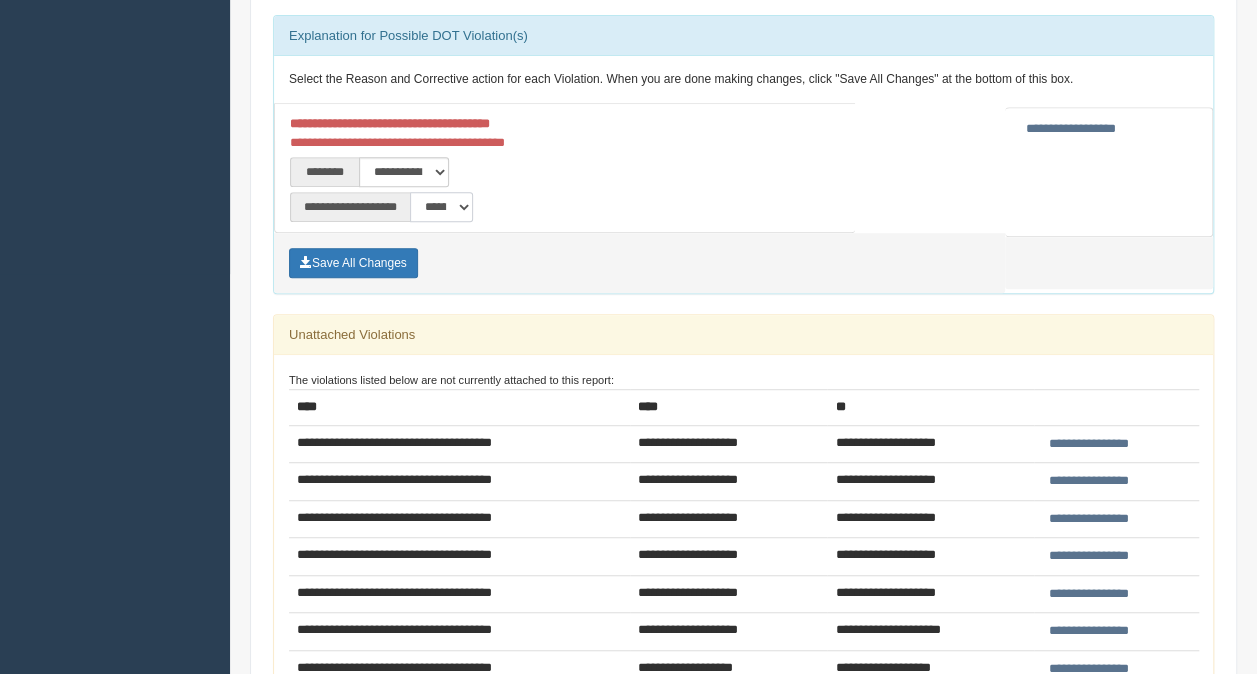 scroll, scrollTop: 520, scrollLeft: 0, axis: vertical 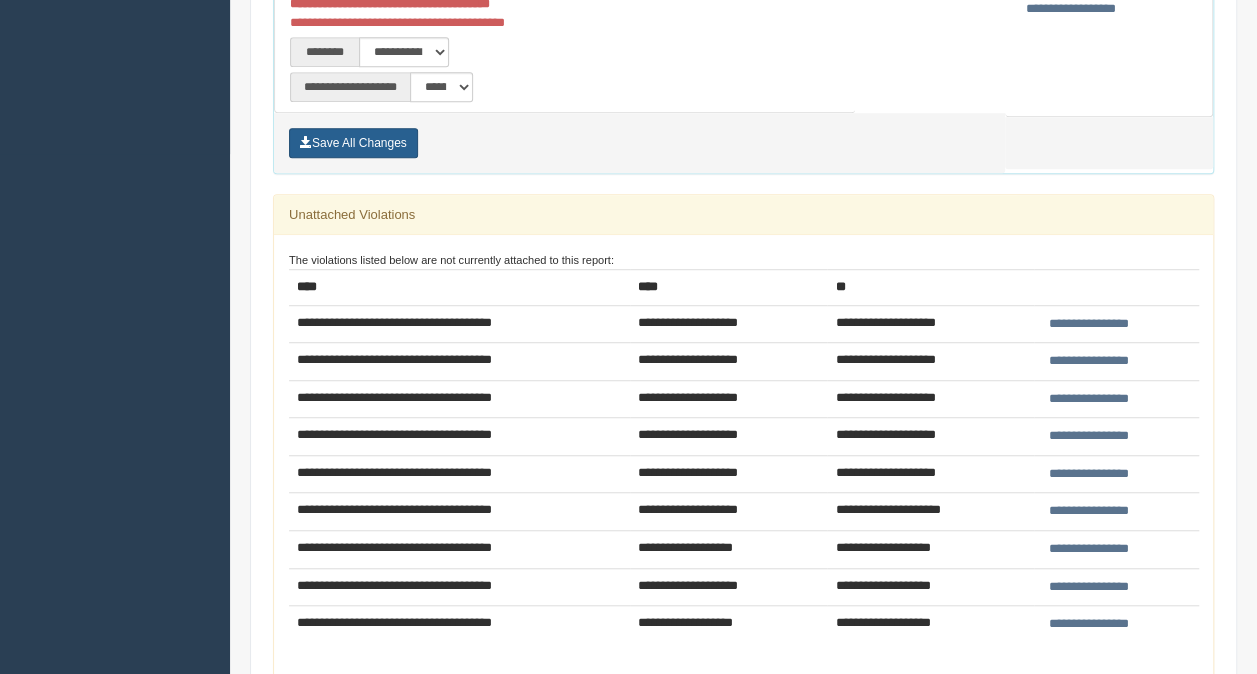 click on "Save All Changes" at bounding box center [353, 143] 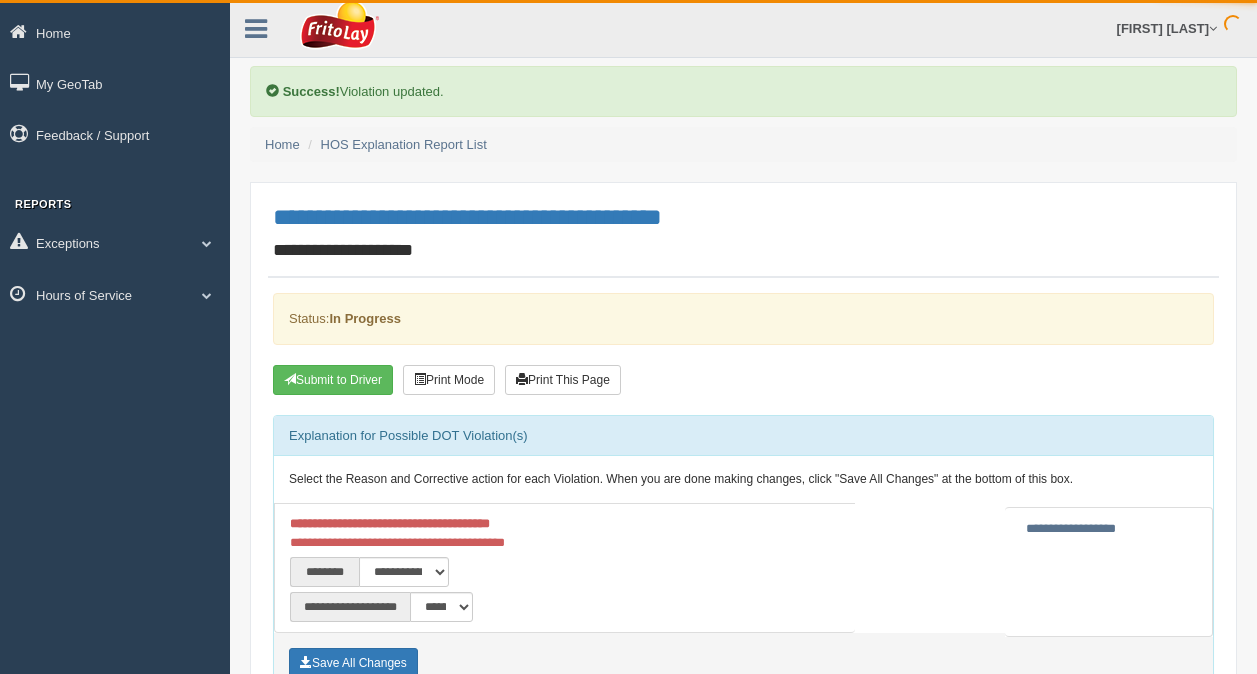 scroll, scrollTop: 0, scrollLeft: 0, axis: both 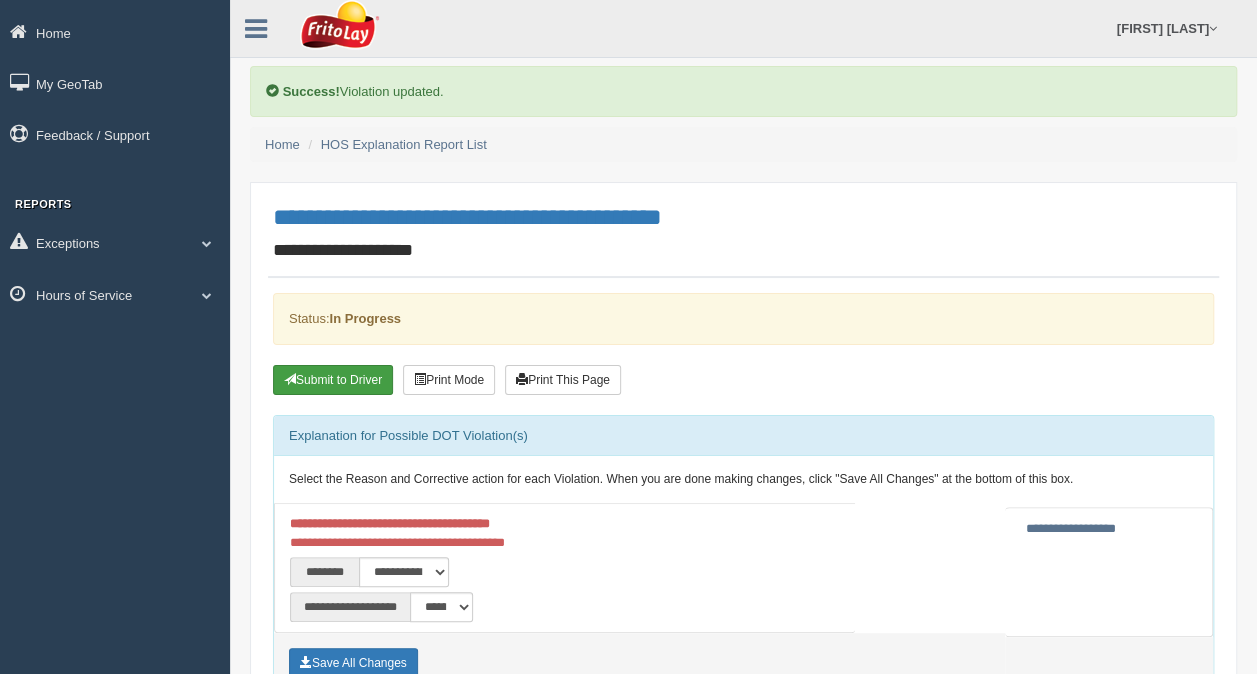 click on "Submit to Driver" at bounding box center [333, 380] 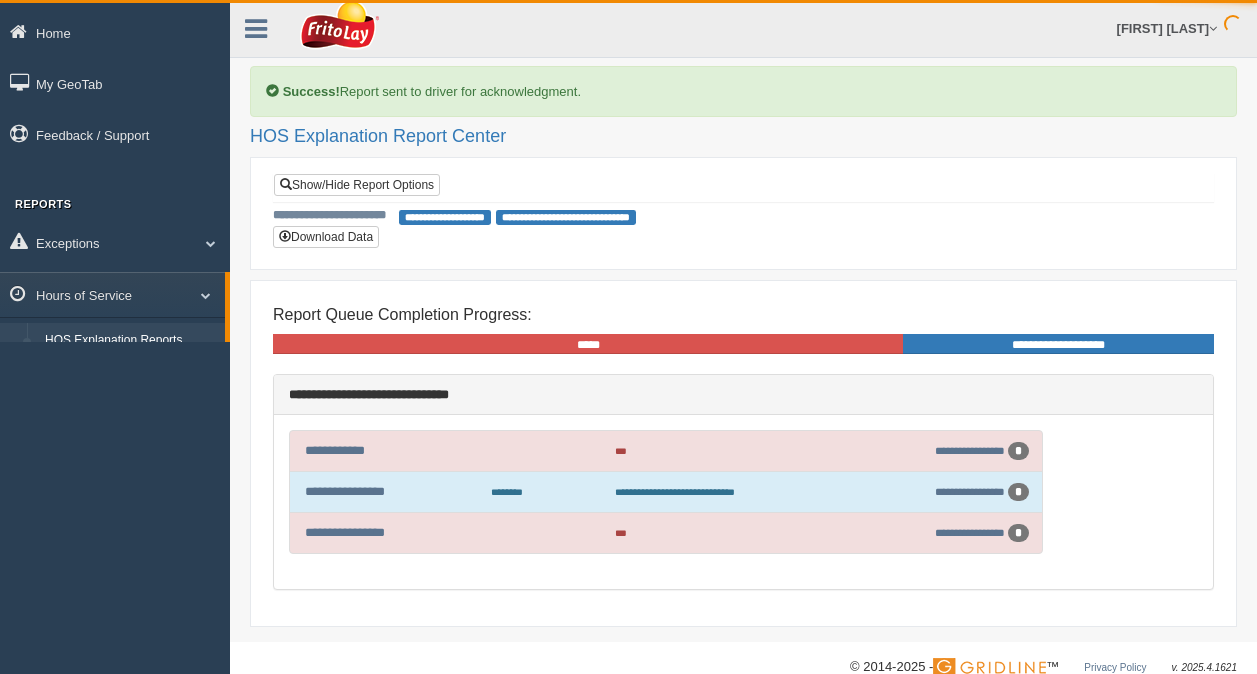 scroll, scrollTop: 0, scrollLeft: 0, axis: both 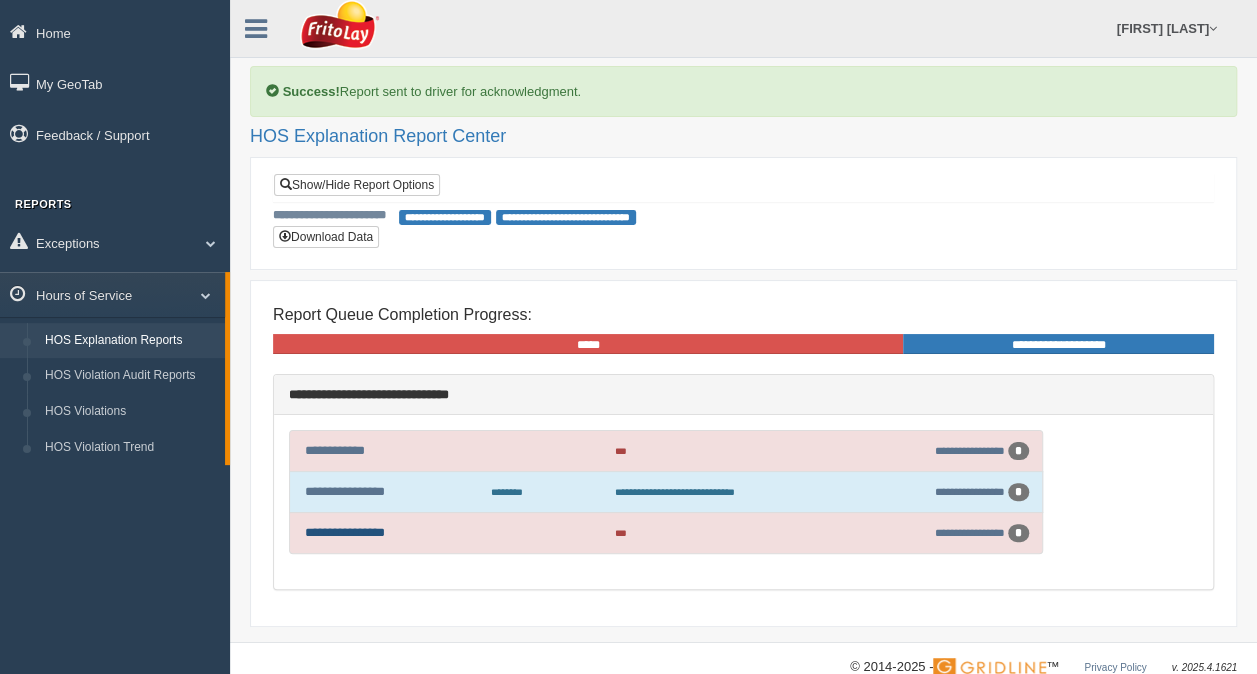 click on "**********" at bounding box center (345, 532) 